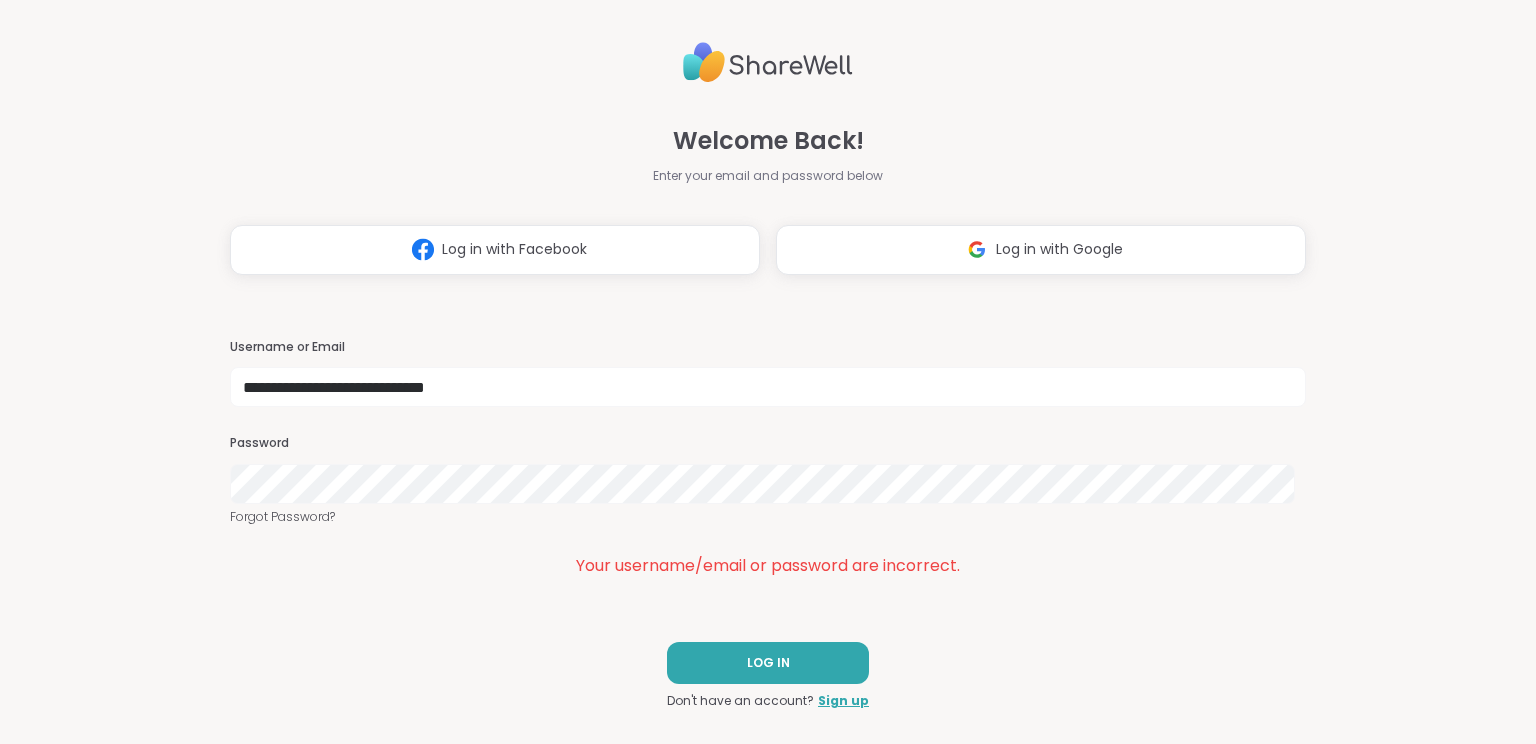 scroll, scrollTop: 0, scrollLeft: 0, axis: both 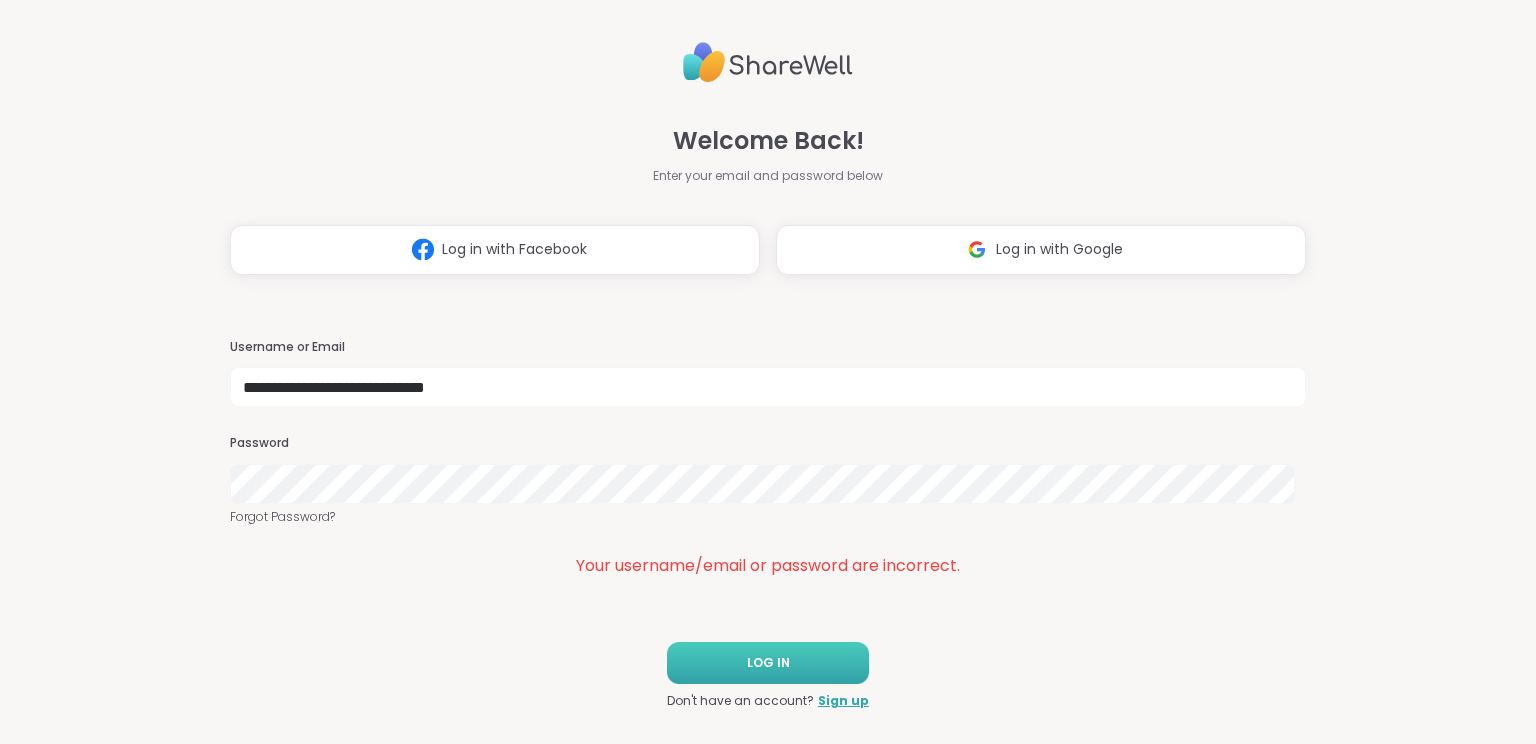 click on "LOG IN" at bounding box center (768, 663) 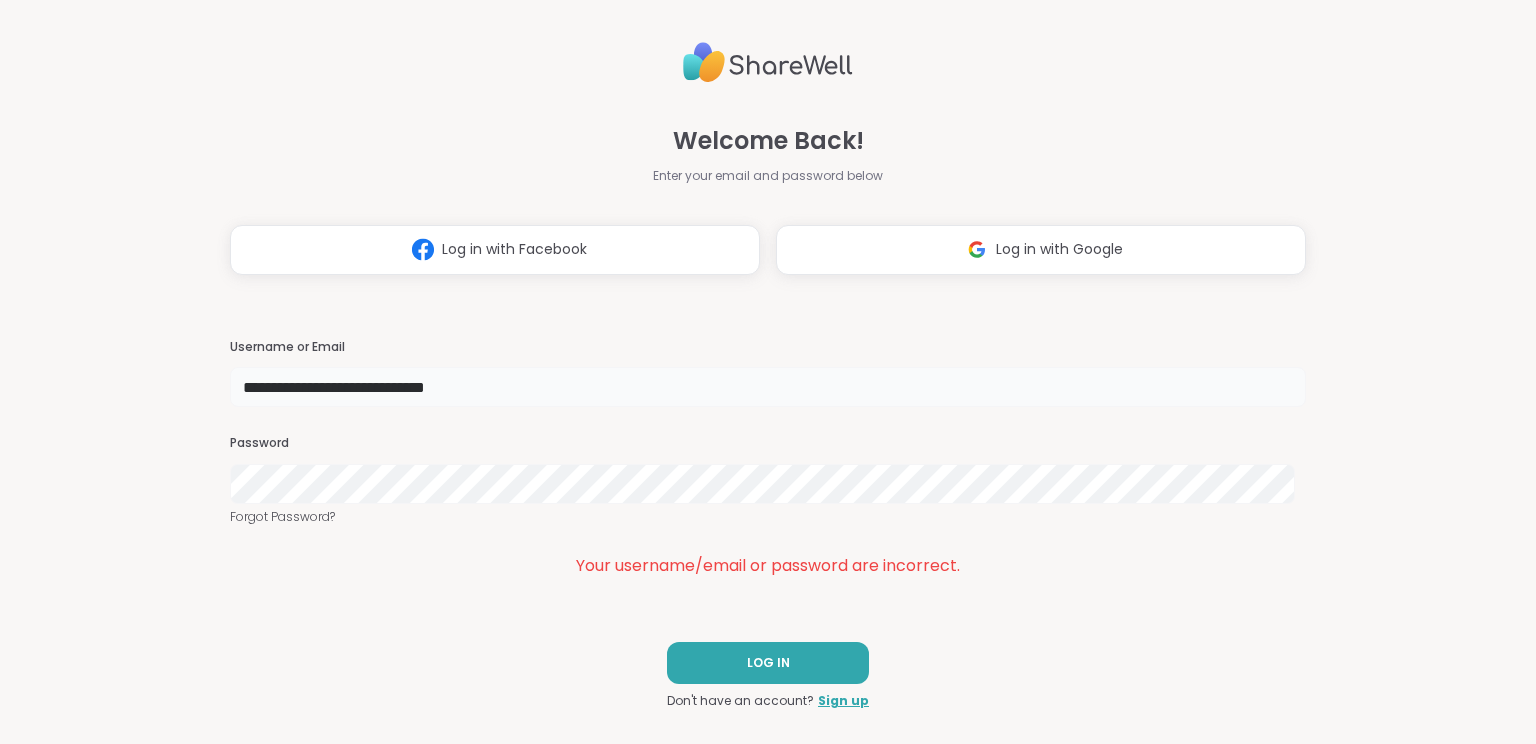 click on "**********" at bounding box center [767, 387] 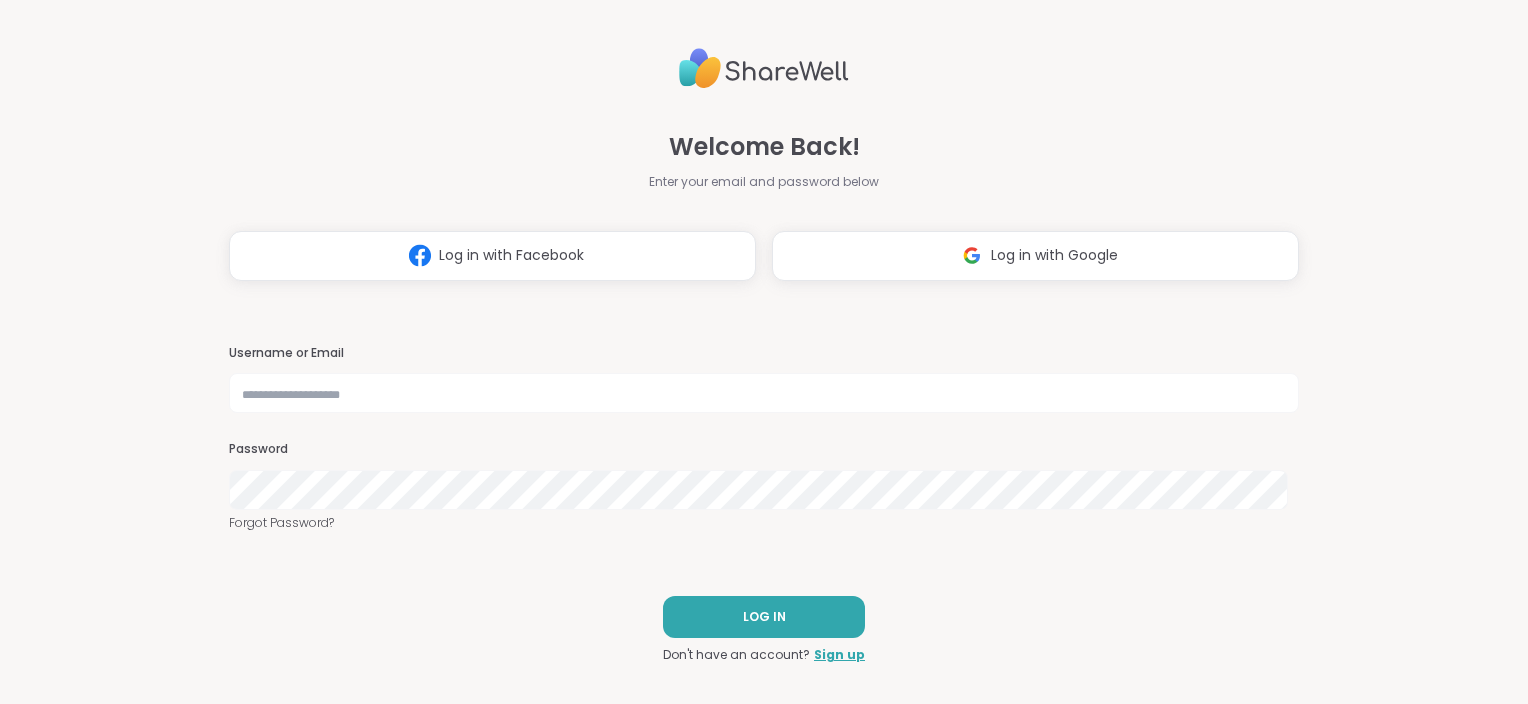 scroll, scrollTop: 0, scrollLeft: 0, axis: both 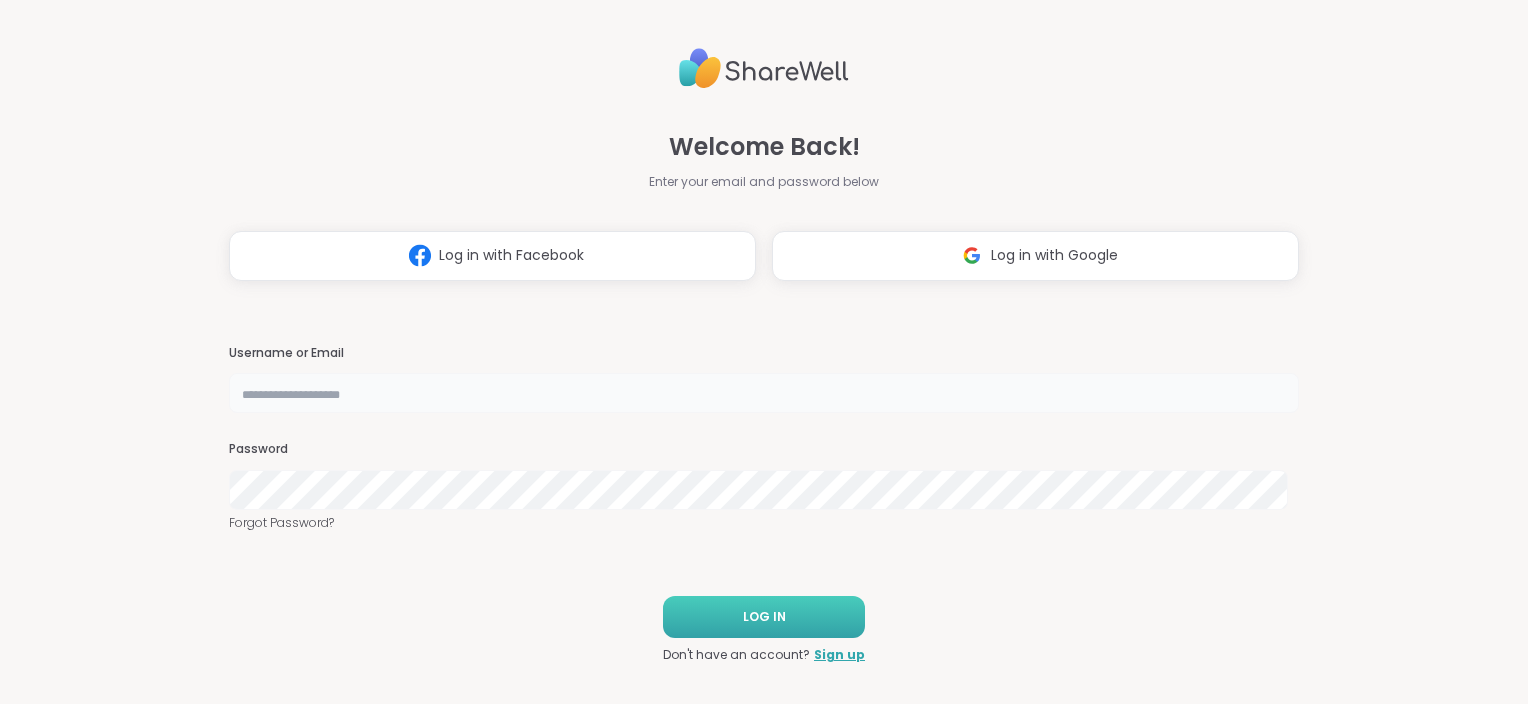 type on "**********" 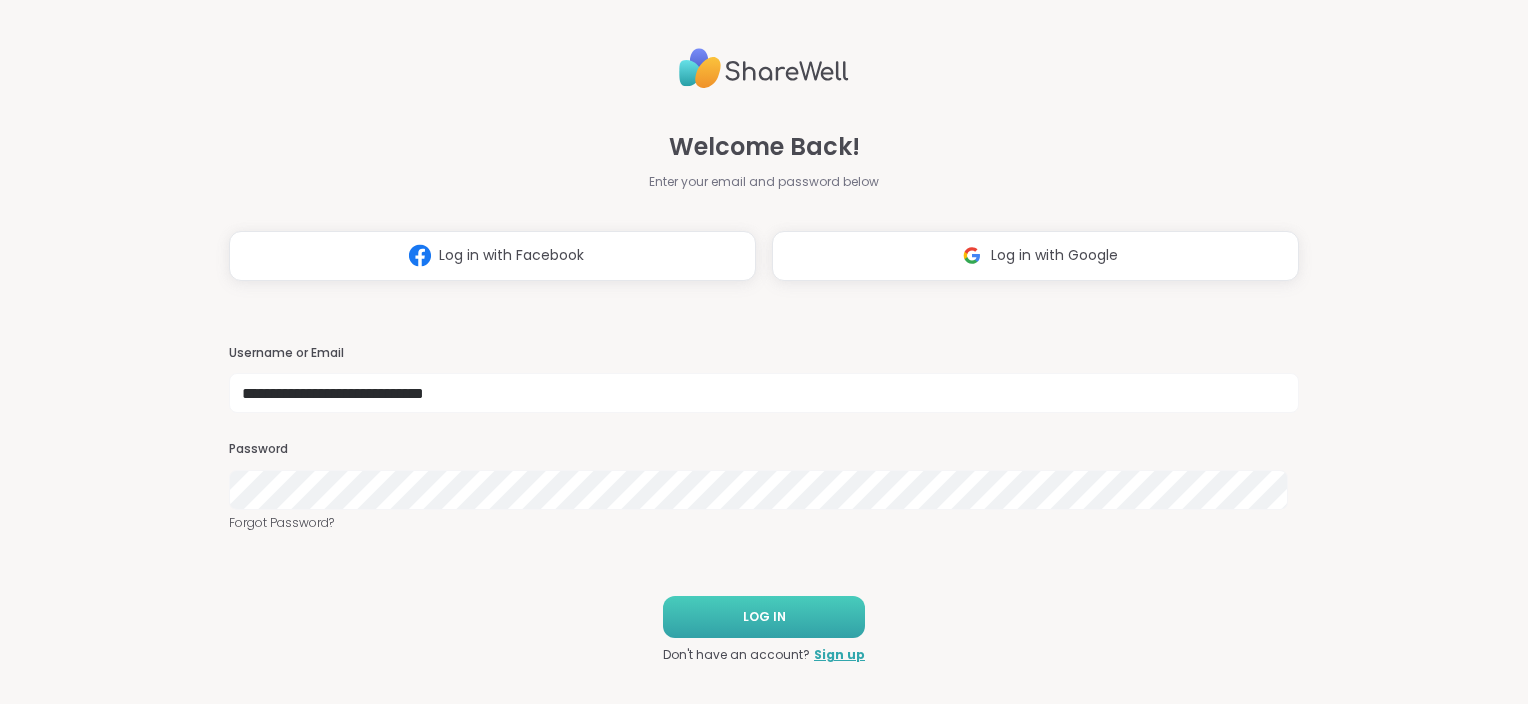 click on "LOG IN" at bounding box center [764, 617] 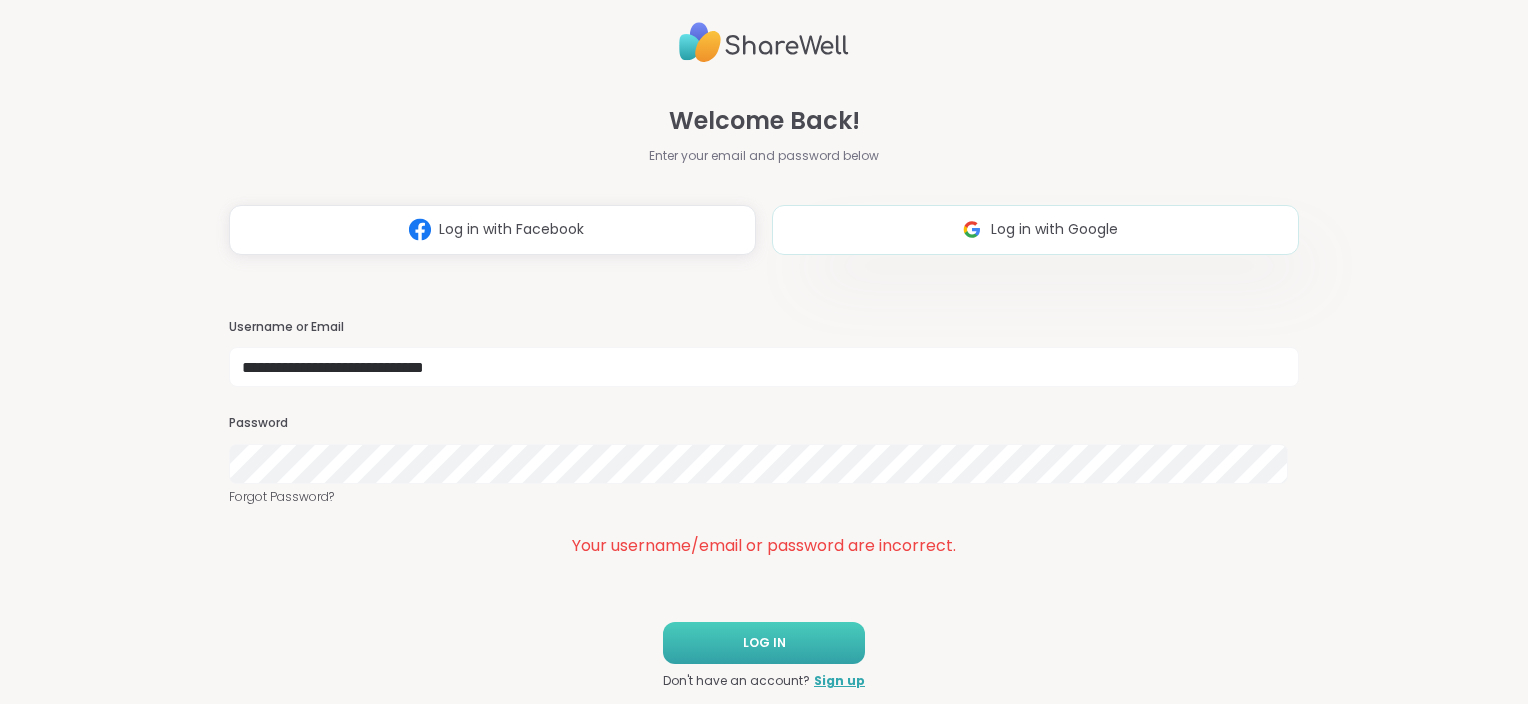 click on "Log in with Google" at bounding box center [1054, 229] 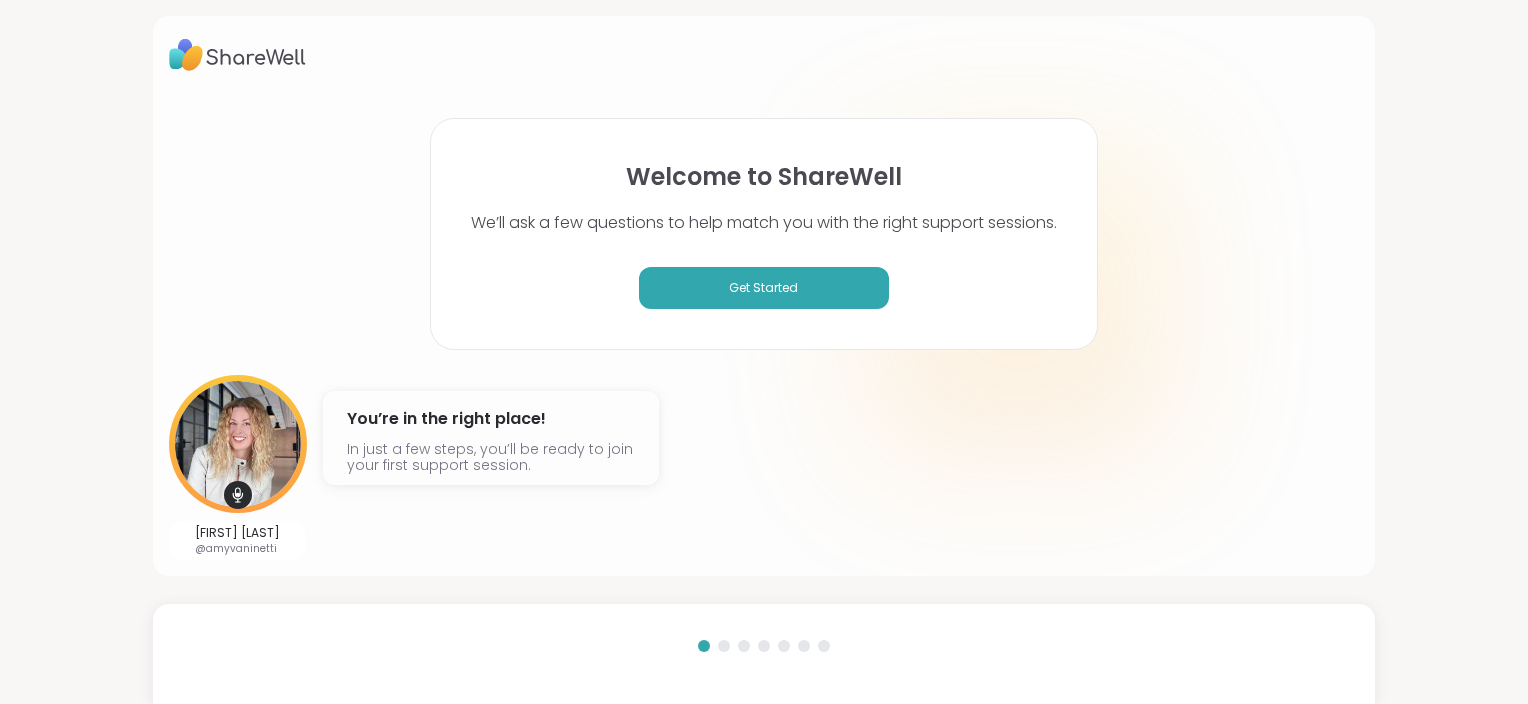 click at bounding box center (724, 646) 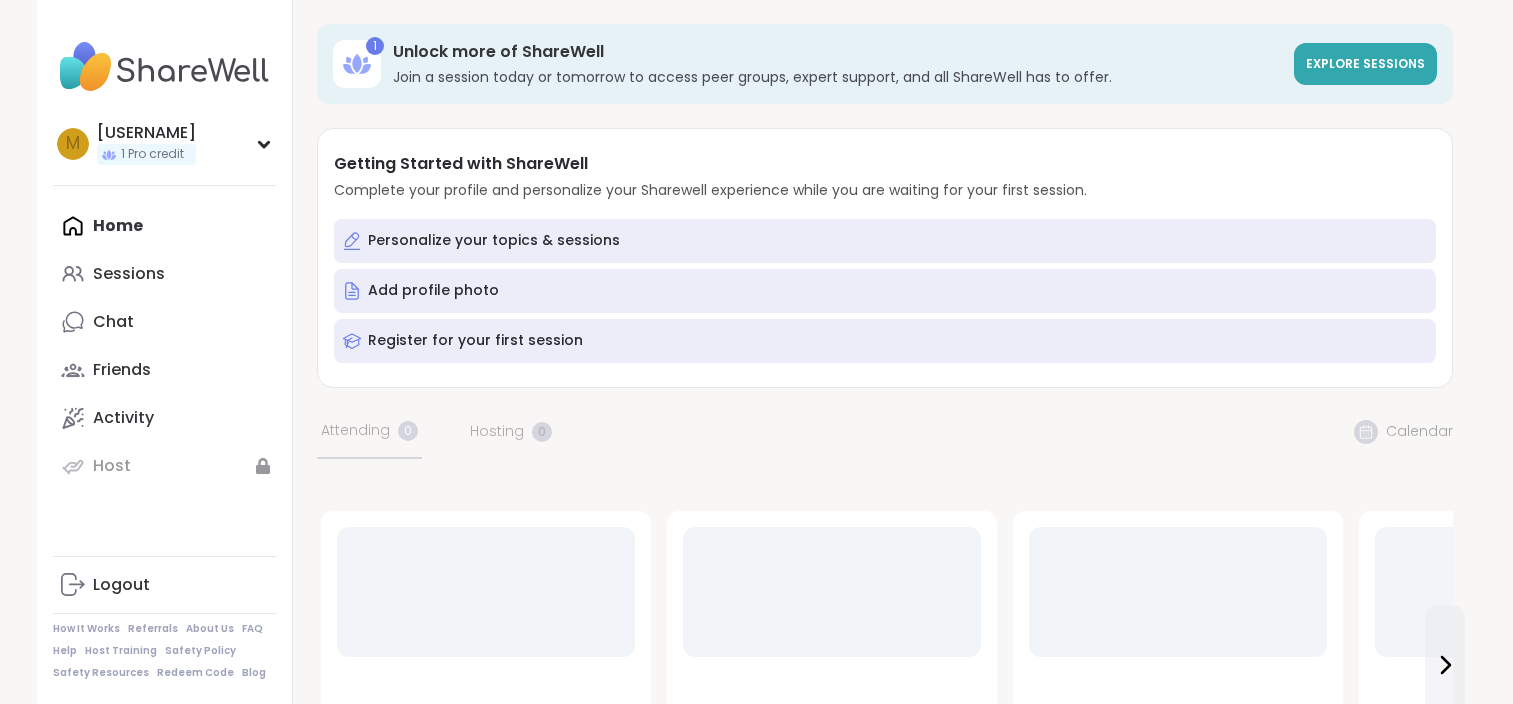 scroll, scrollTop: 0, scrollLeft: 0, axis: both 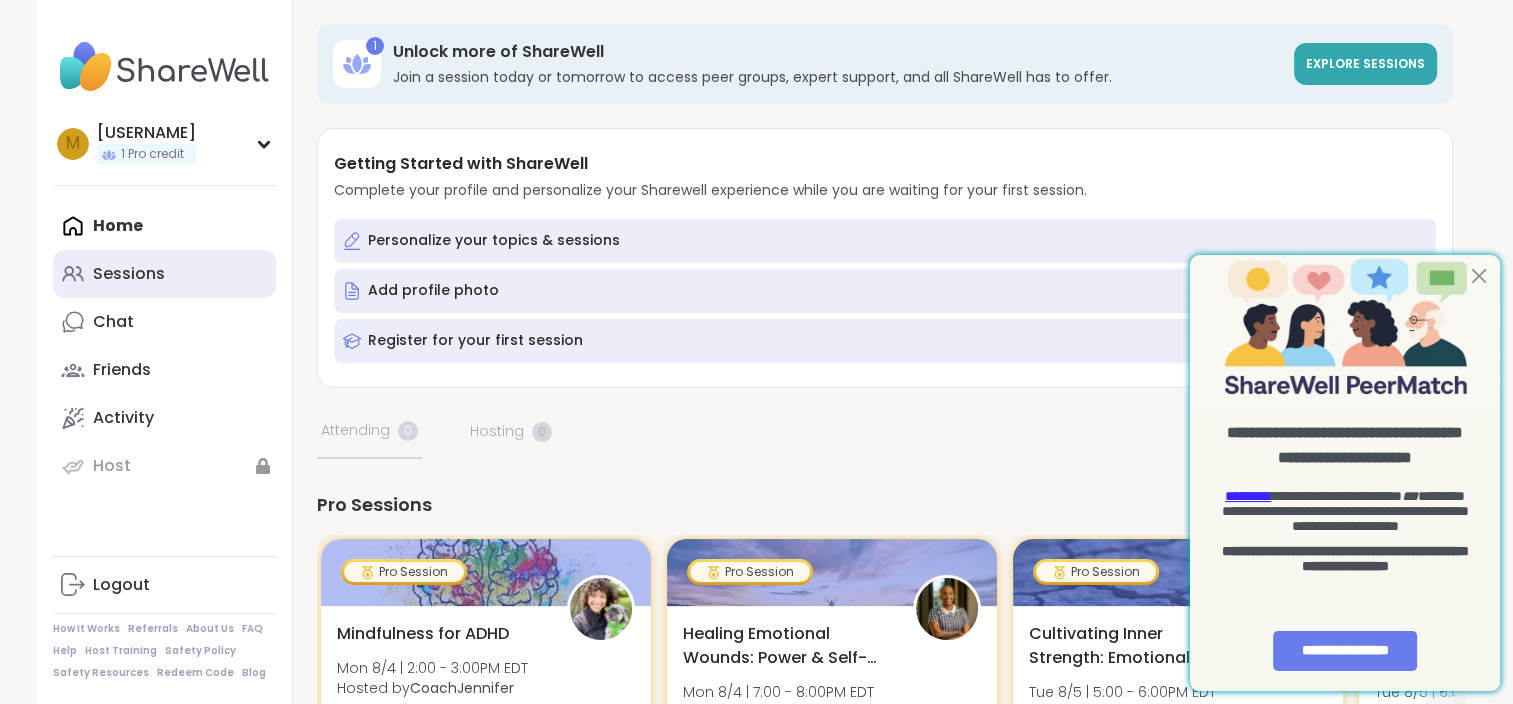 click on "Sessions" at bounding box center [129, 274] 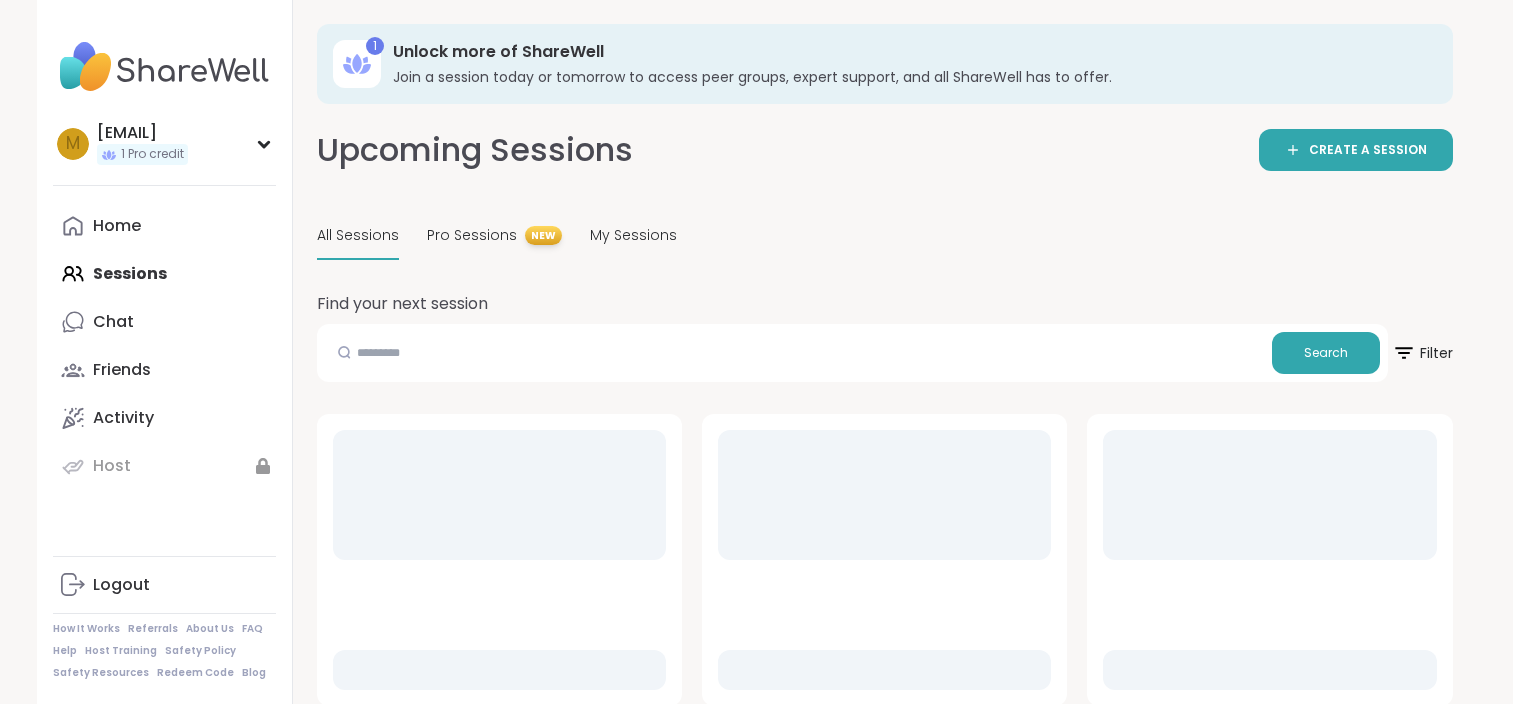 scroll, scrollTop: 0, scrollLeft: 0, axis: both 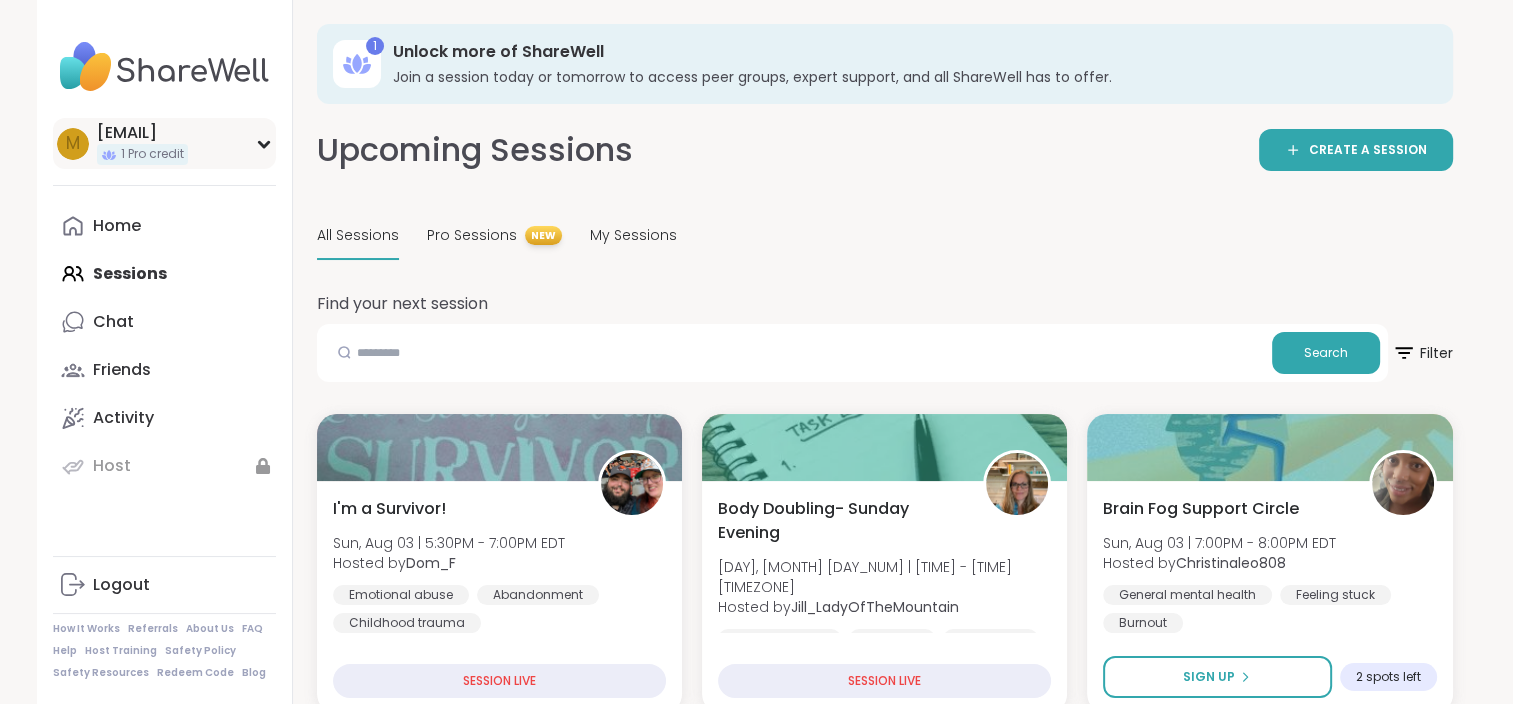 click 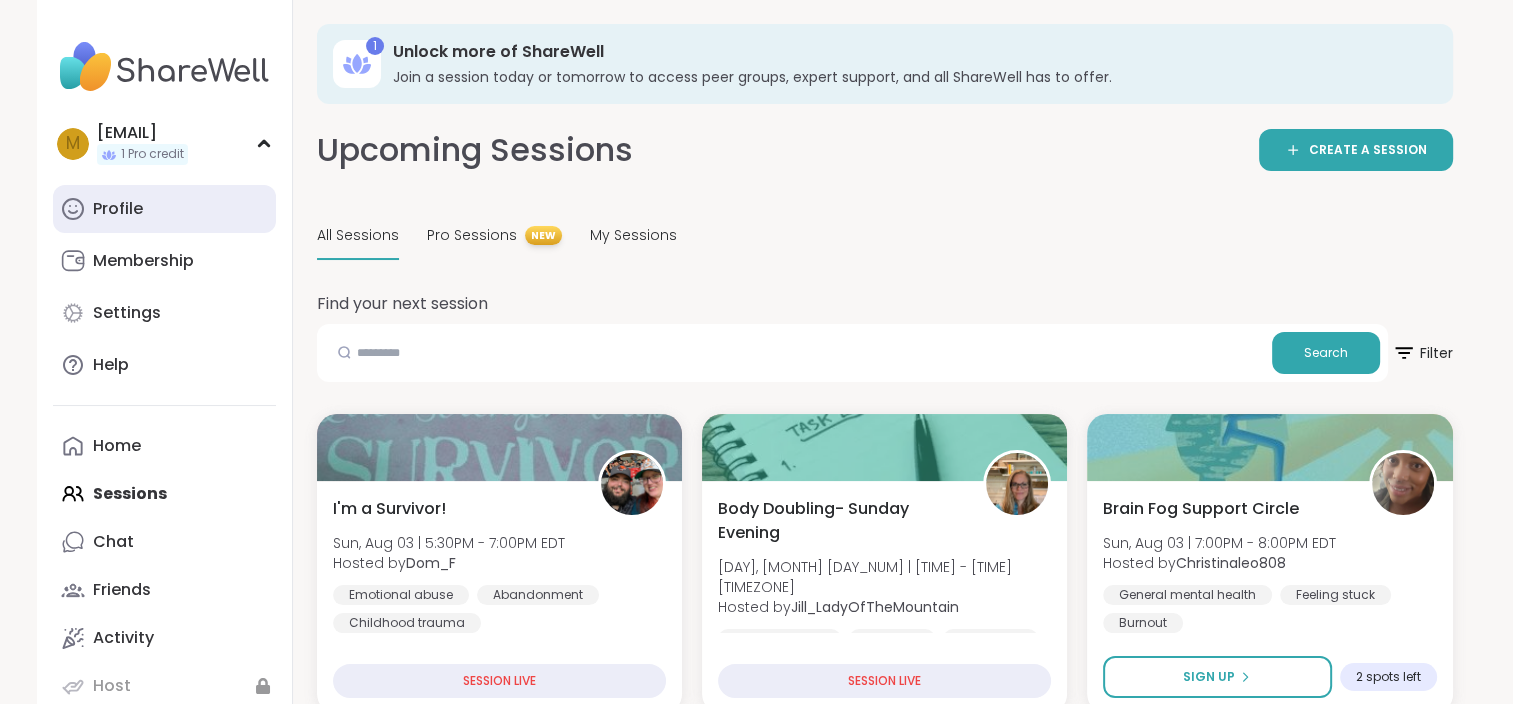 click on "Profile" at bounding box center (118, 209) 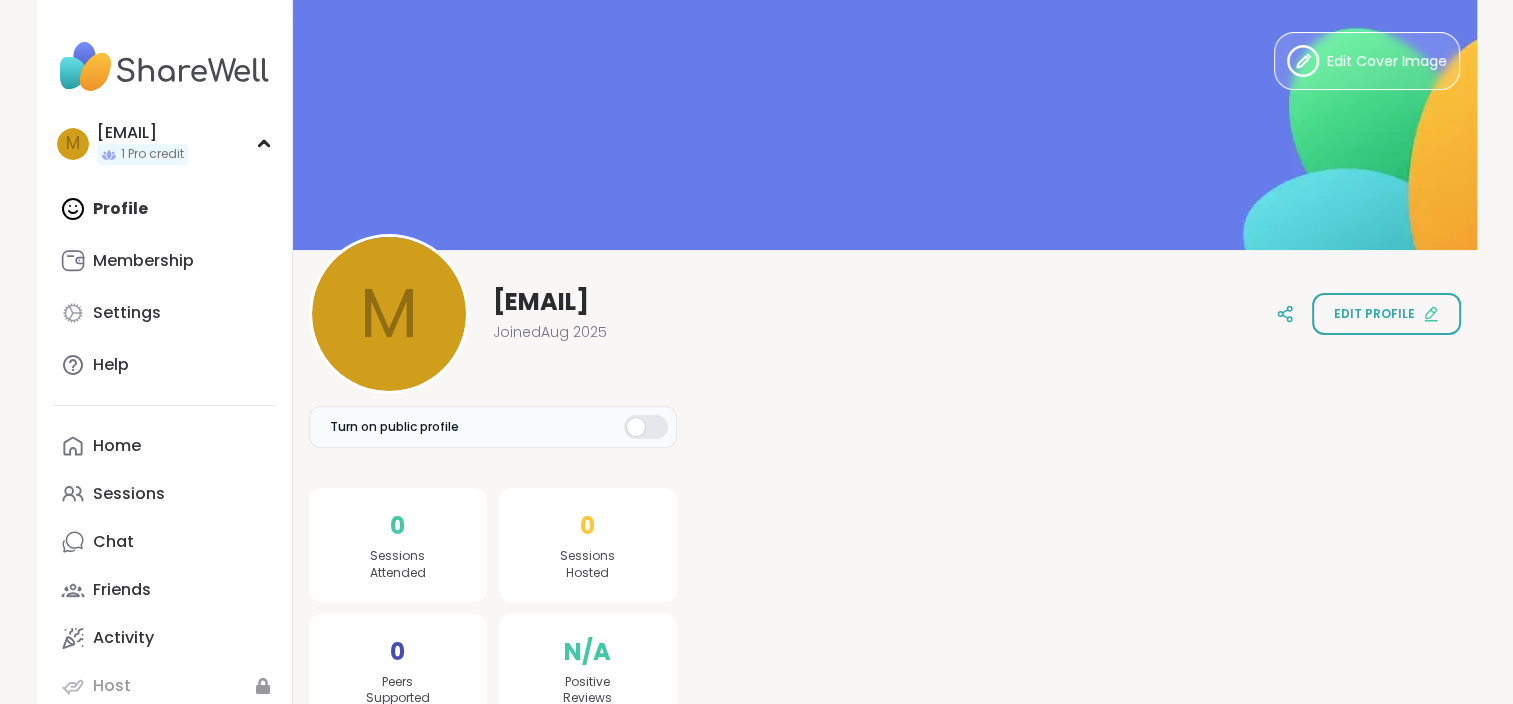 scroll, scrollTop: 0, scrollLeft: 0, axis: both 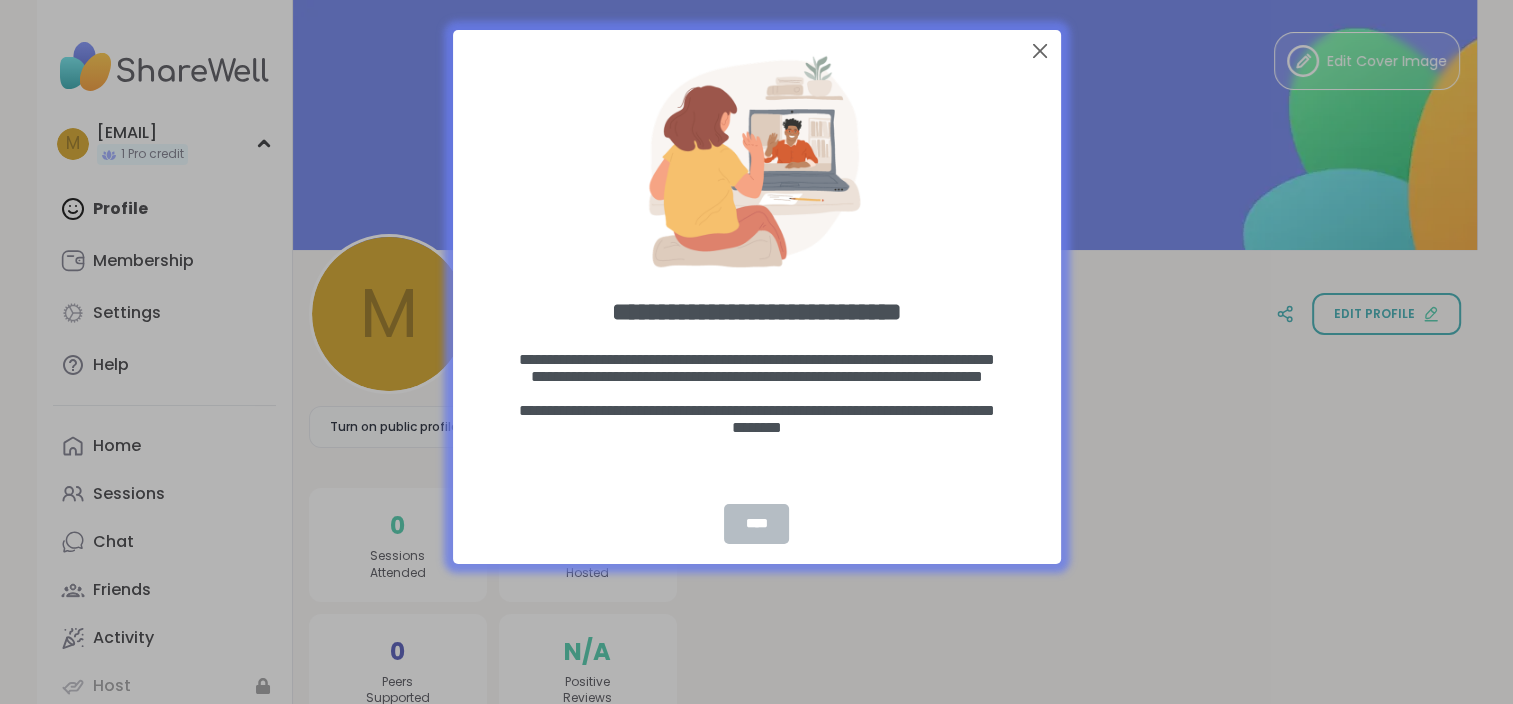 click on "****" at bounding box center (757, 523) 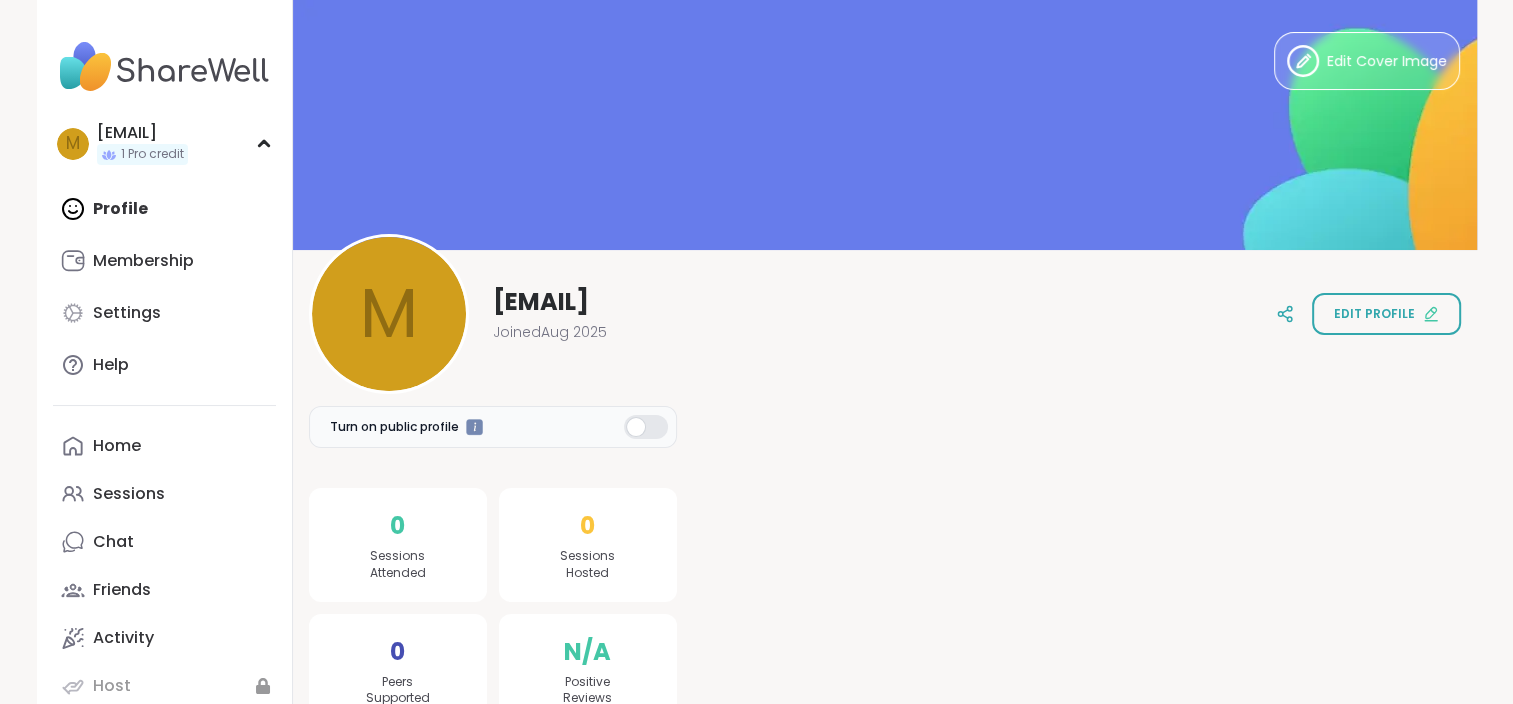 click at bounding box center [646, 427] 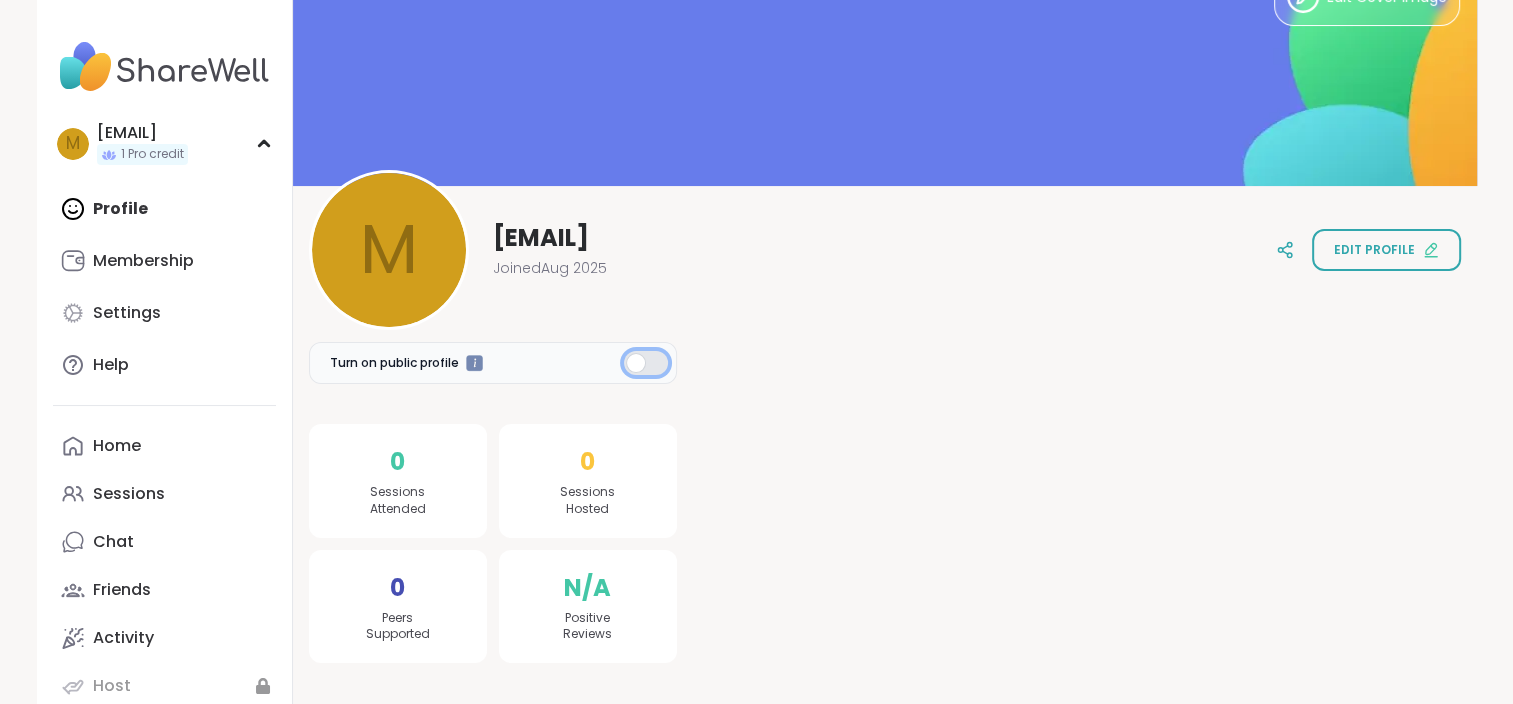 scroll, scrollTop: 0, scrollLeft: 0, axis: both 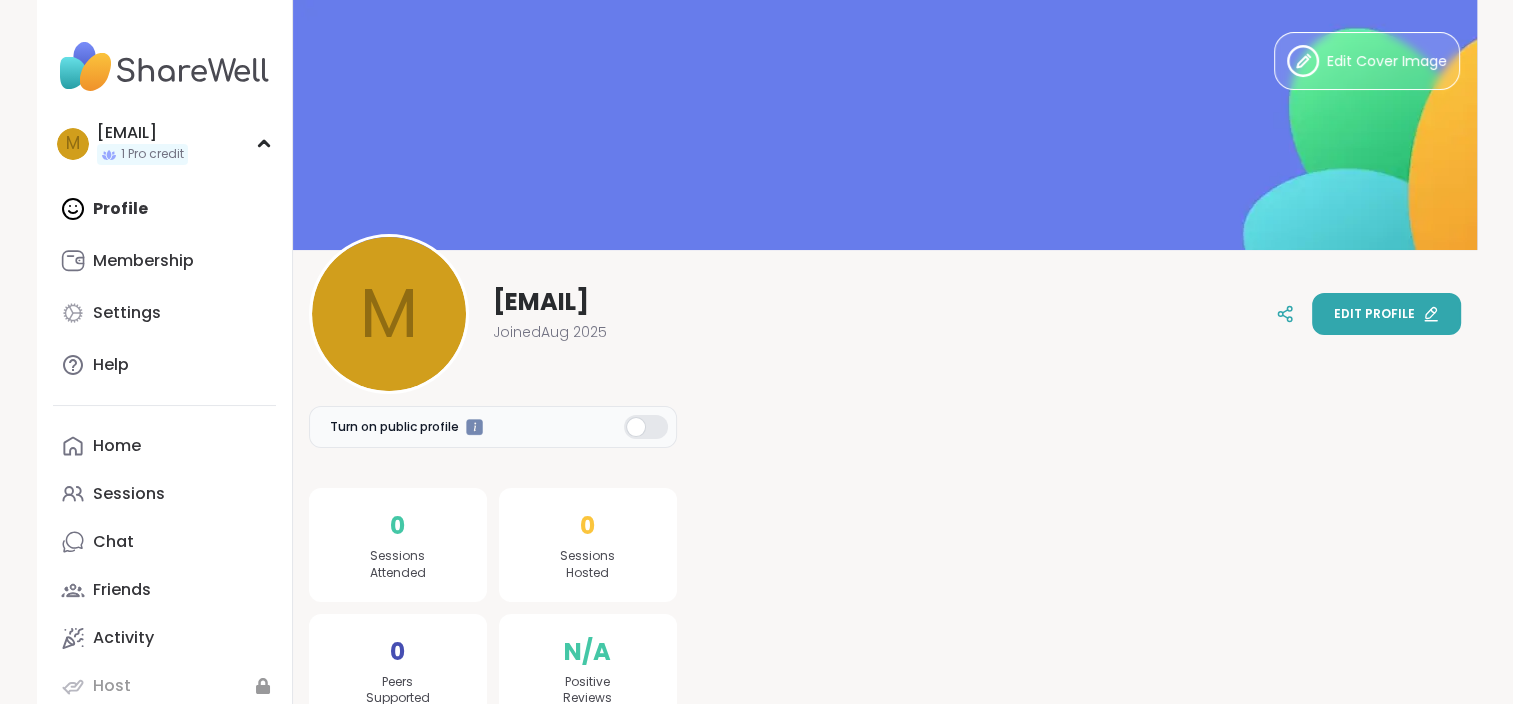 click 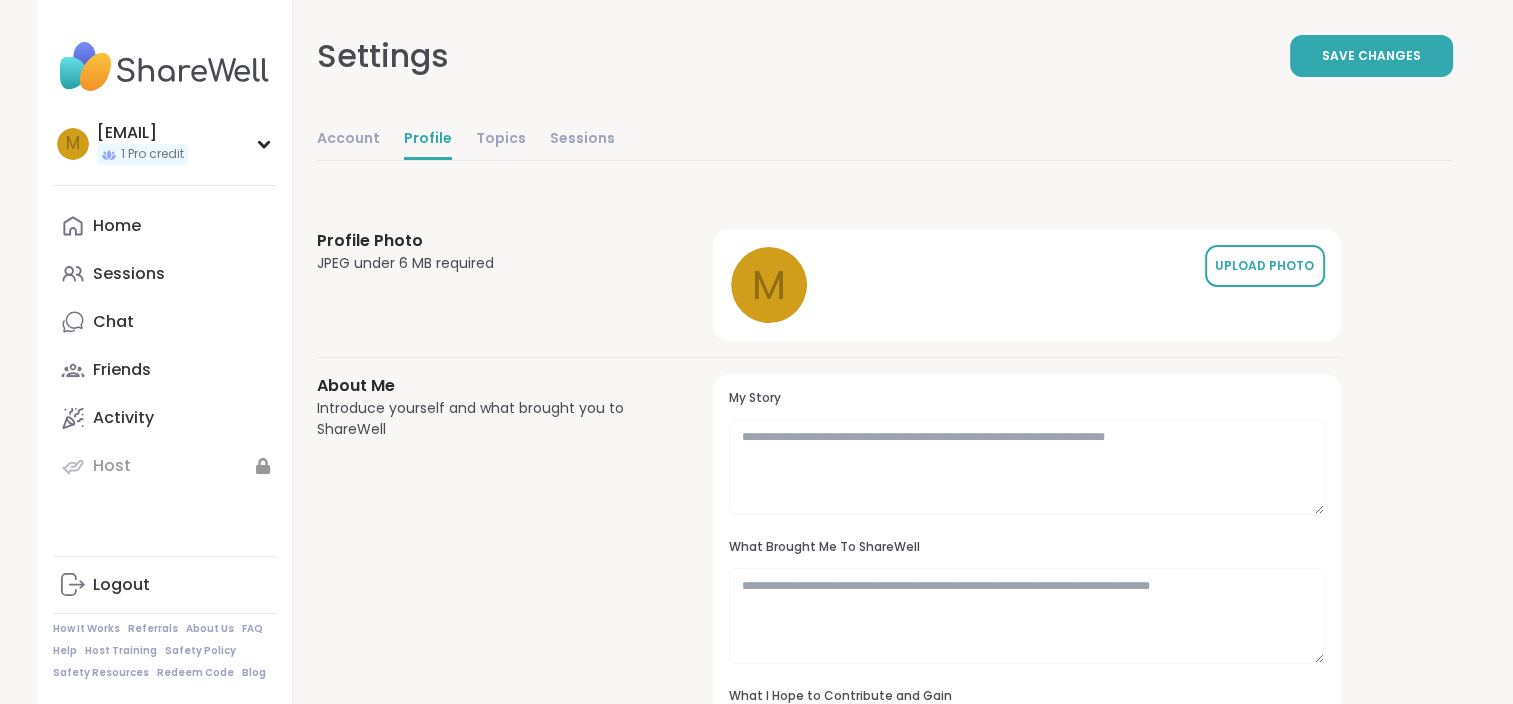 click on "UPLOAD PHOTO" at bounding box center [1265, 266] 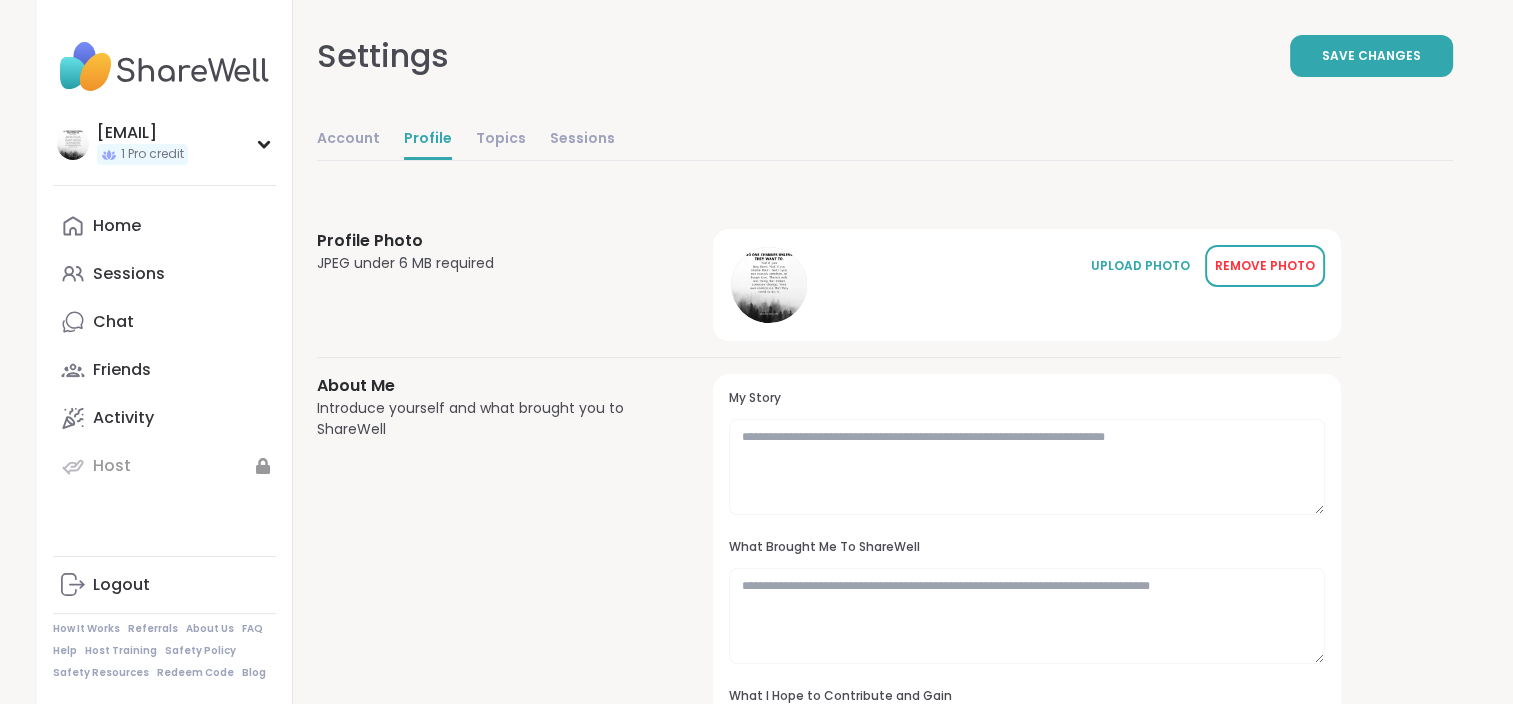 drag, startPoint x: 765, startPoint y: 281, endPoint x: 1246, endPoint y: 264, distance: 481.30032 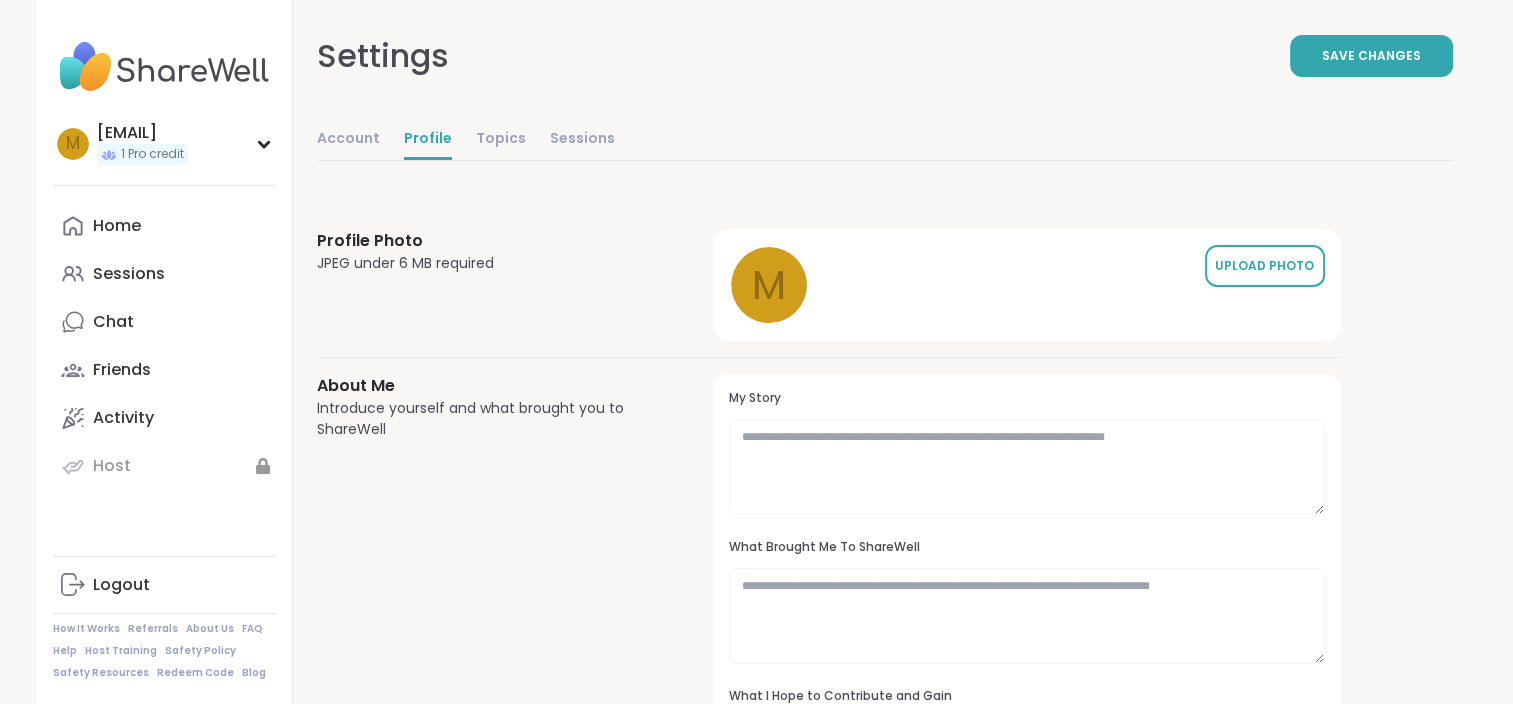 click on "UPLOAD PHOTO" at bounding box center [1265, 266] 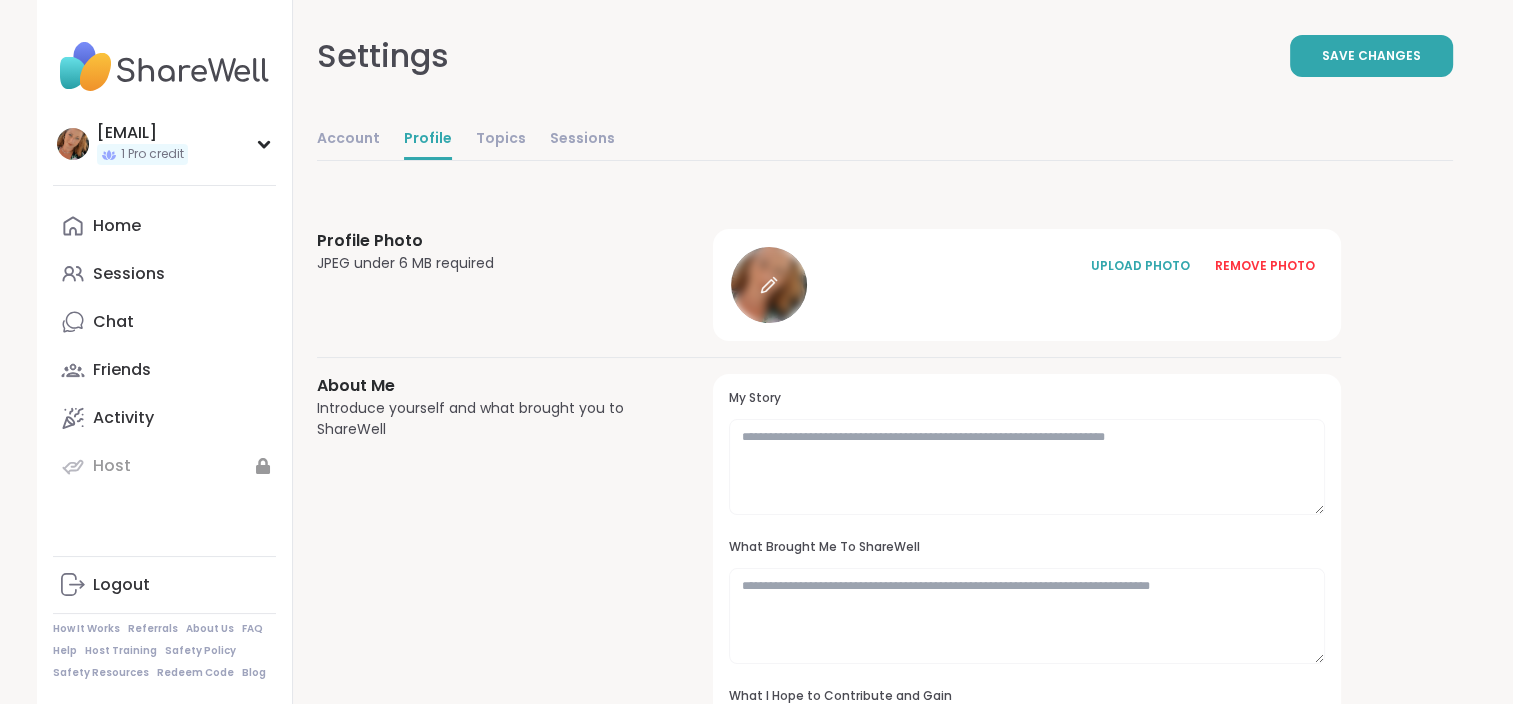 click 